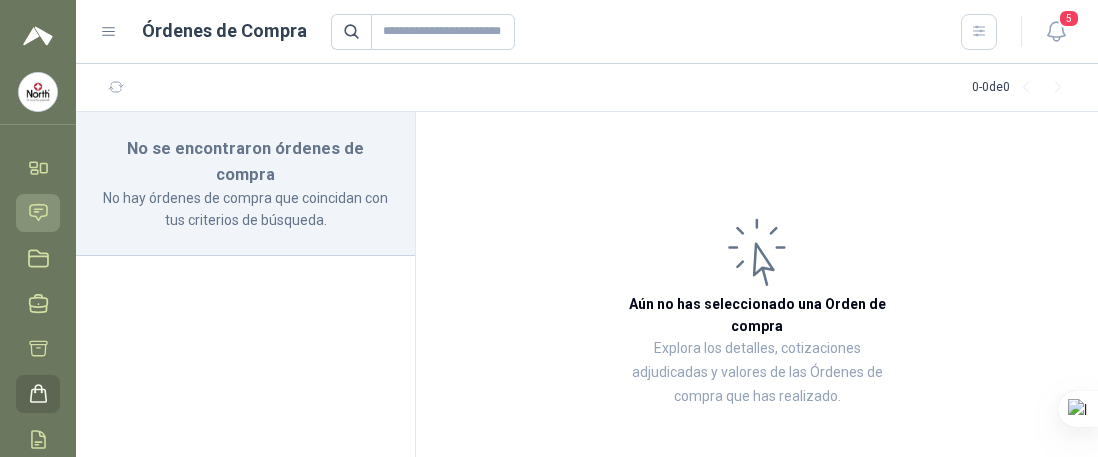 scroll, scrollTop: 0, scrollLeft: 0, axis: both 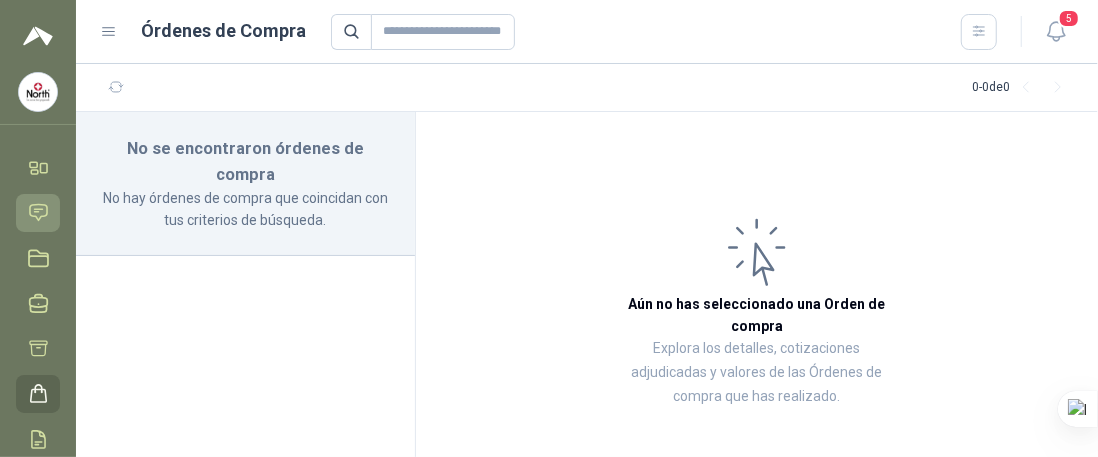 click on "Solicitudes" at bounding box center (38, 212) 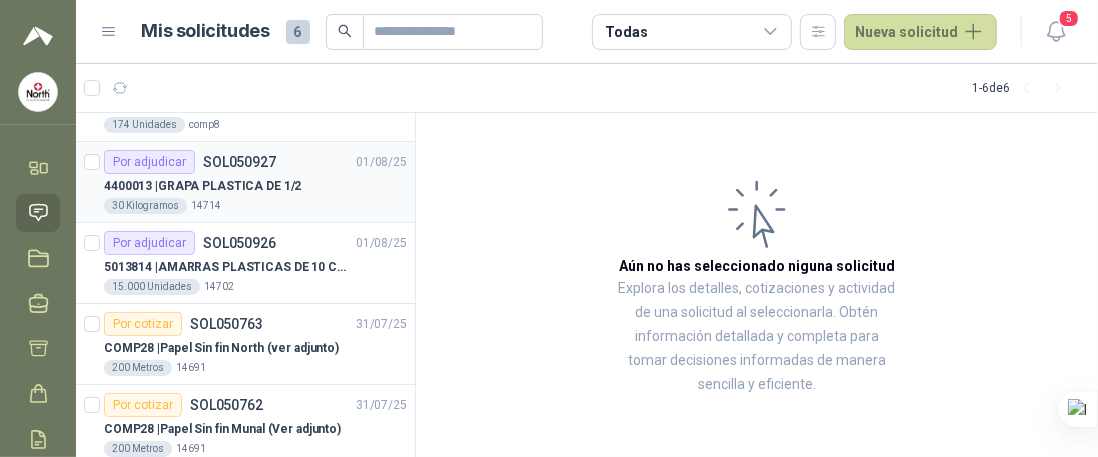 scroll, scrollTop: 166, scrollLeft: 0, axis: vertical 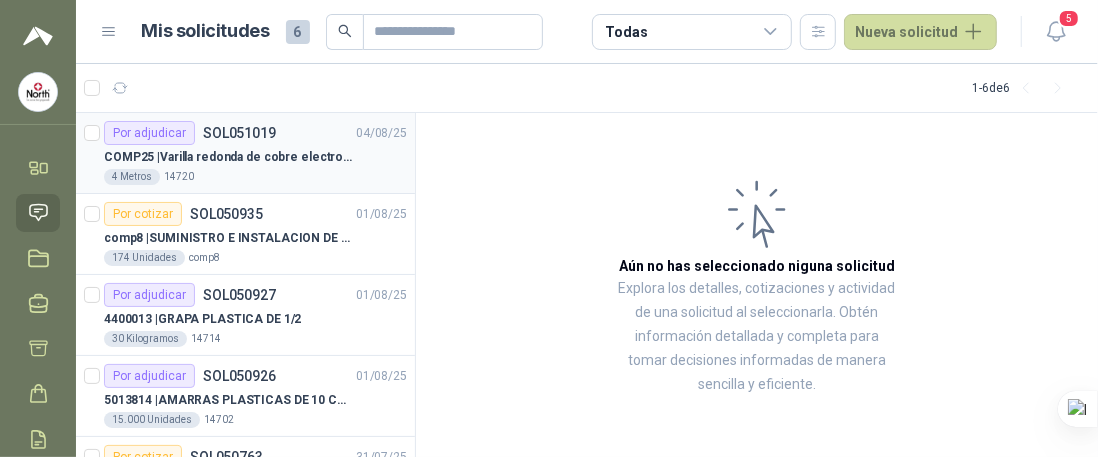 click on "[NUMBER] Metros [NUMBER]" at bounding box center [255, 177] 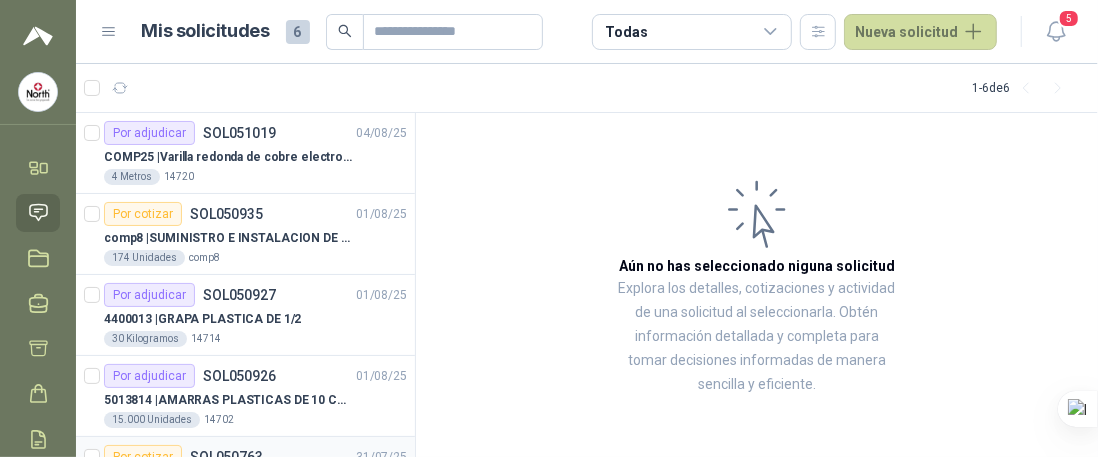 scroll, scrollTop: 0, scrollLeft: 0, axis: both 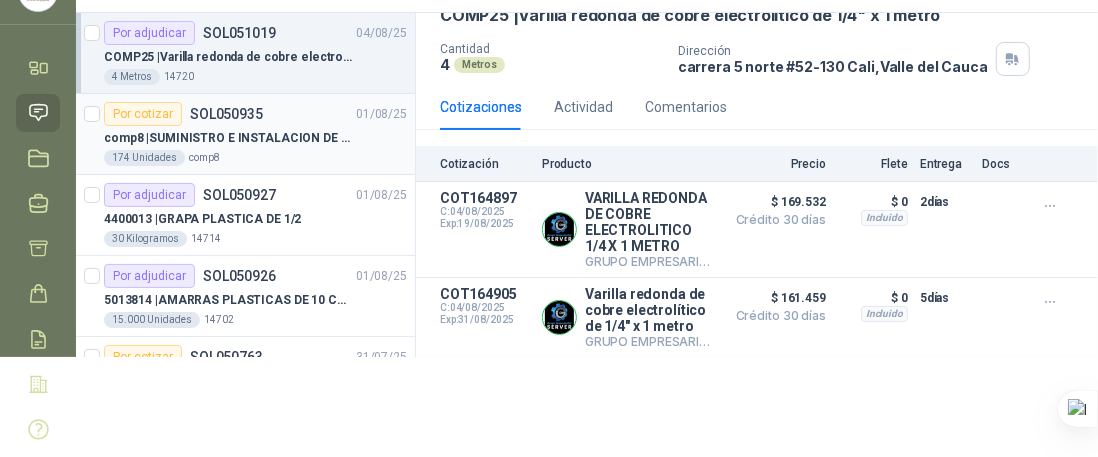 click on "SOL050935" at bounding box center [226, 114] 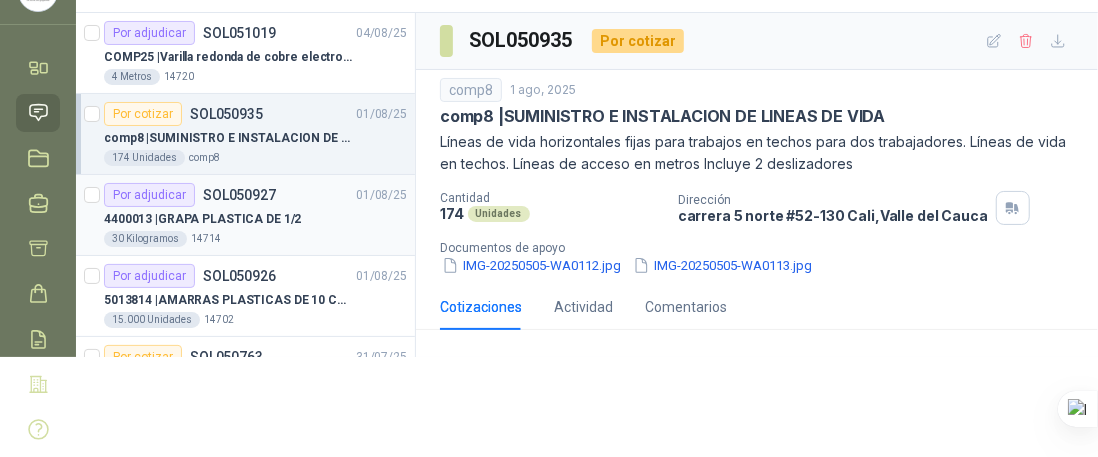 click on "Por adjudicar SOL050927" at bounding box center (190, 195) 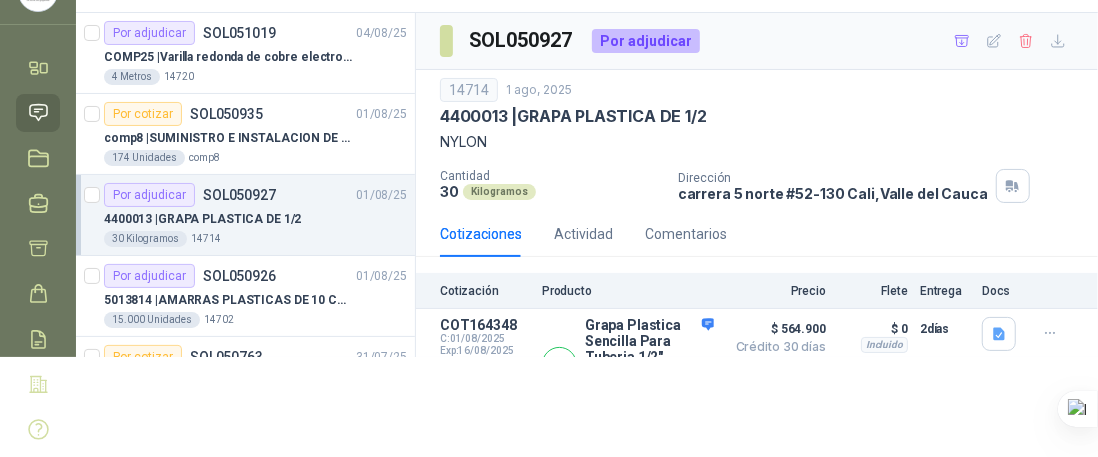 scroll, scrollTop: 0, scrollLeft: 0, axis: both 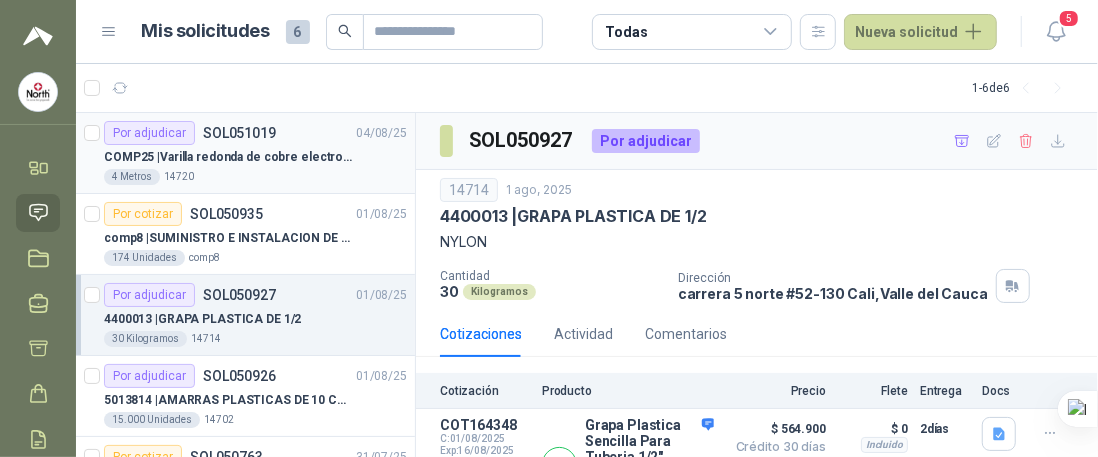 click on "COMP25 |  Varilla redonda de cobre electrolítico de 1/4" x 1 metro" at bounding box center [228, 157] 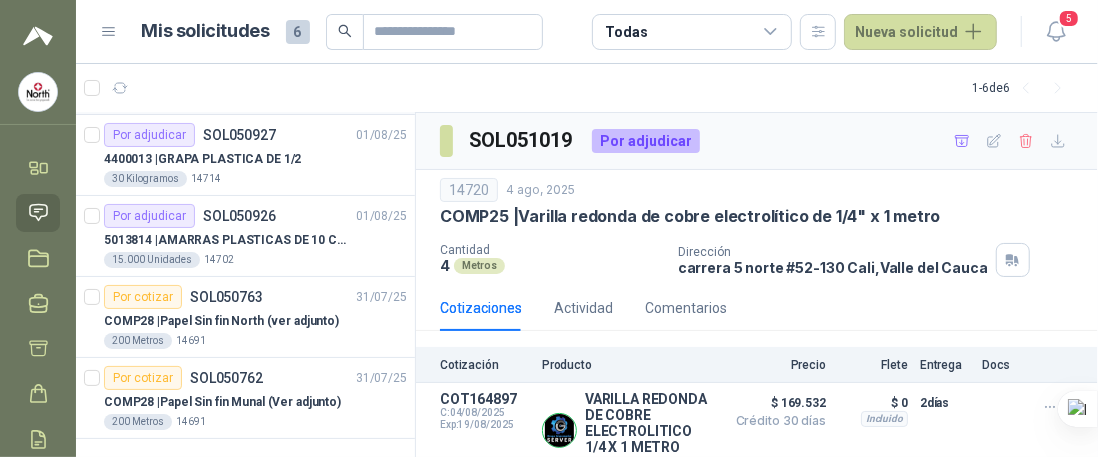 scroll, scrollTop: 166, scrollLeft: 0, axis: vertical 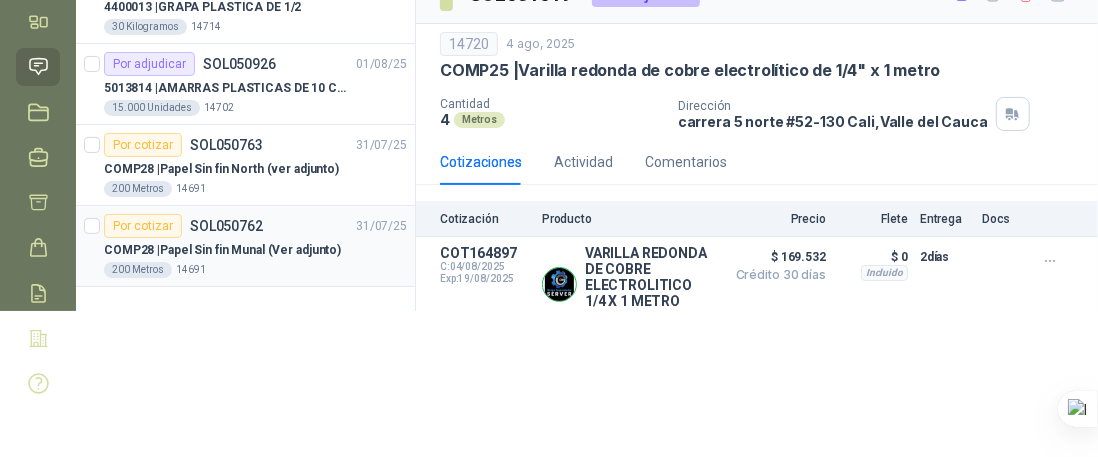 click on "COMP28 |  Papel Sin fin Munal (Ver adjunto)" at bounding box center (222, 250) 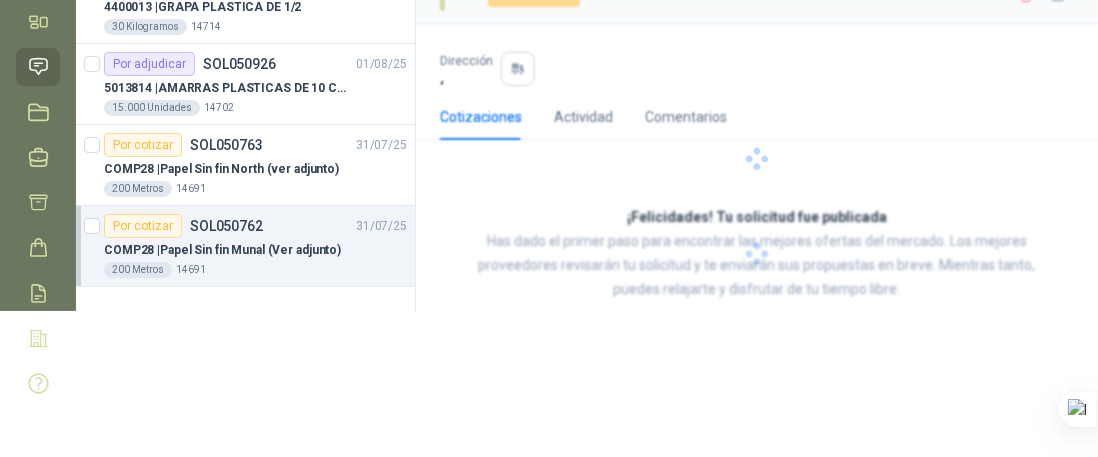 scroll, scrollTop: 112, scrollLeft: 0, axis: vertical 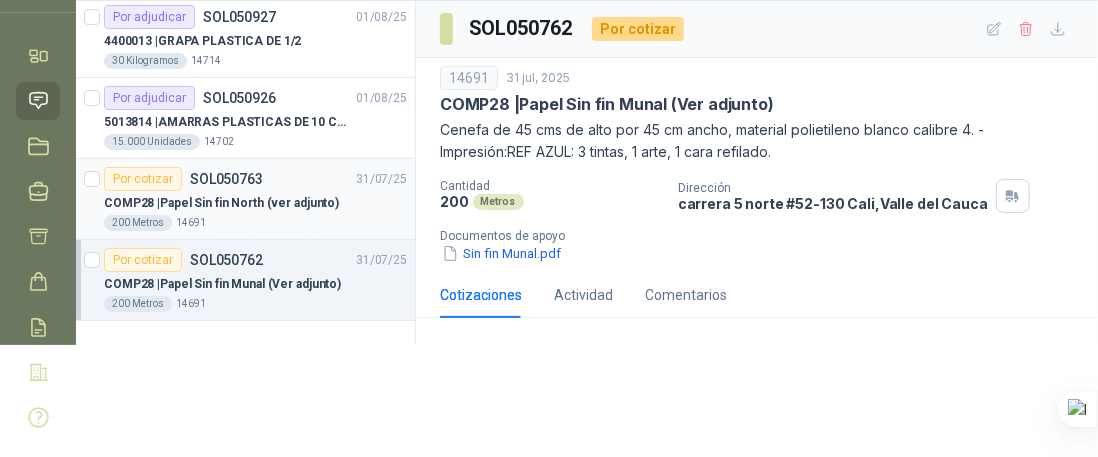 click on "COMP28 |  Papel Sin fin North (ver adjunto)" at bounding box center (221, 203) 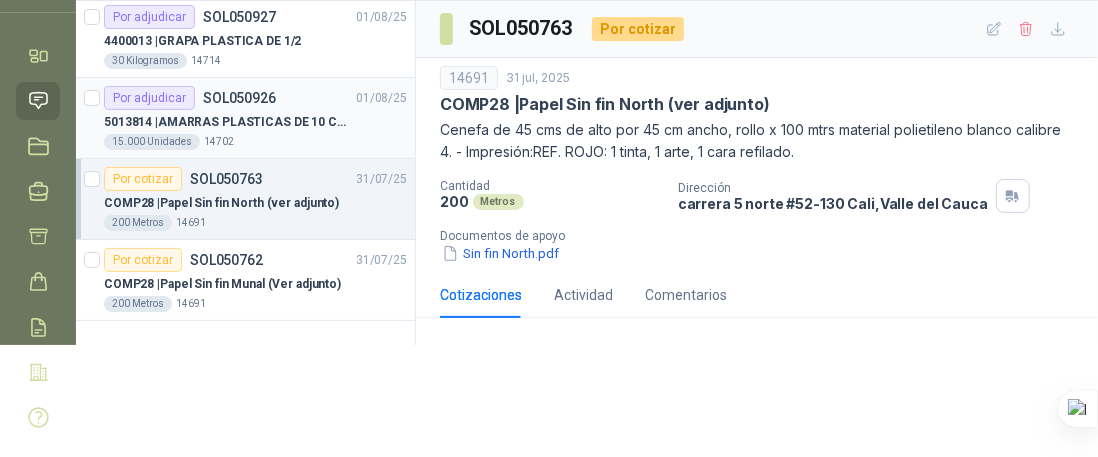 click on "5013814 |  AMARRAS PLASTICAS DE 10 CMS" at bounding box center (228, 122) 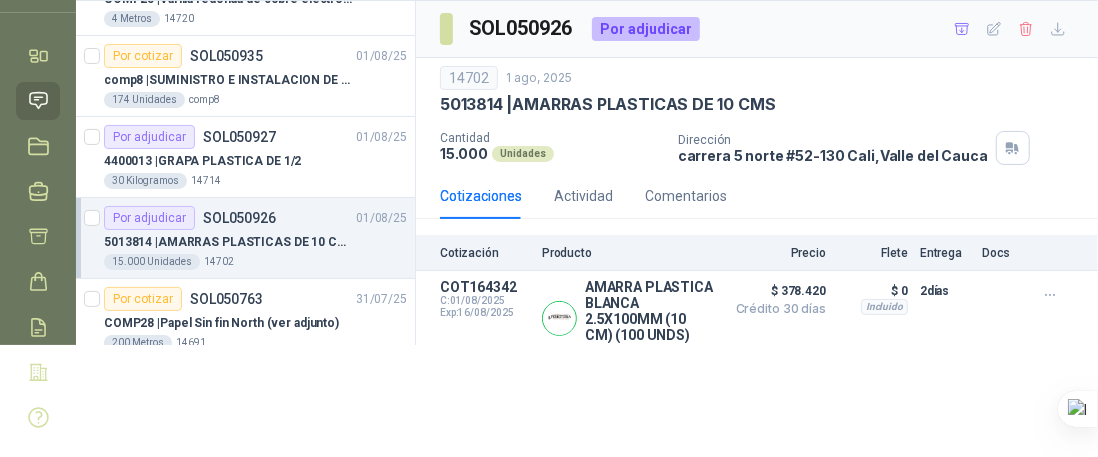 scroll, scrollTop: 0, scrollLeft: 0, axis: both 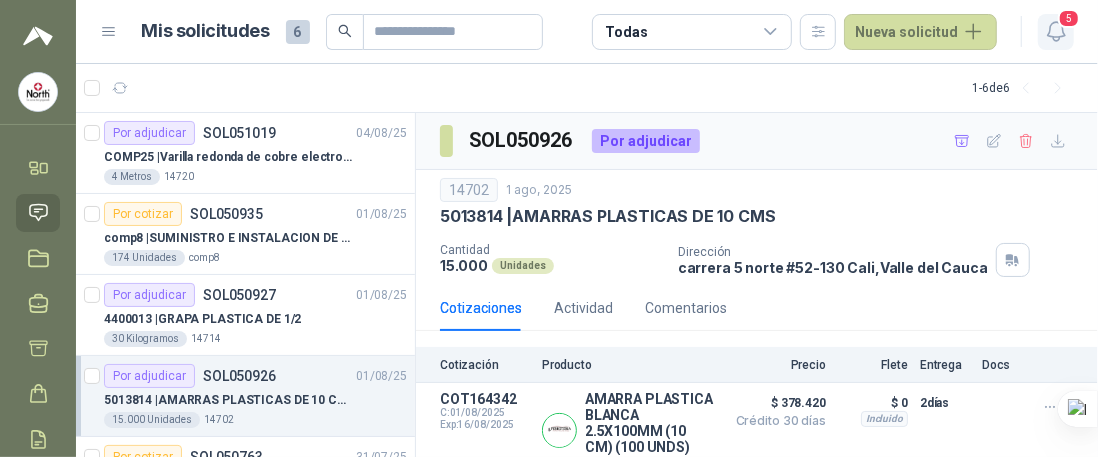 click 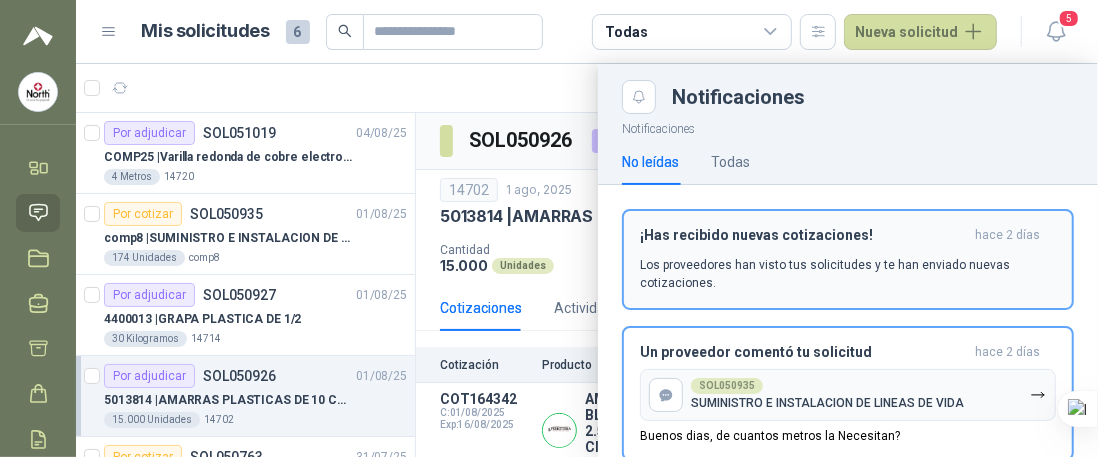 click on "Los proveedores han visto tus solicitudes y te han enviado nuevas cotizaciones." at bounding box center (848, 274) 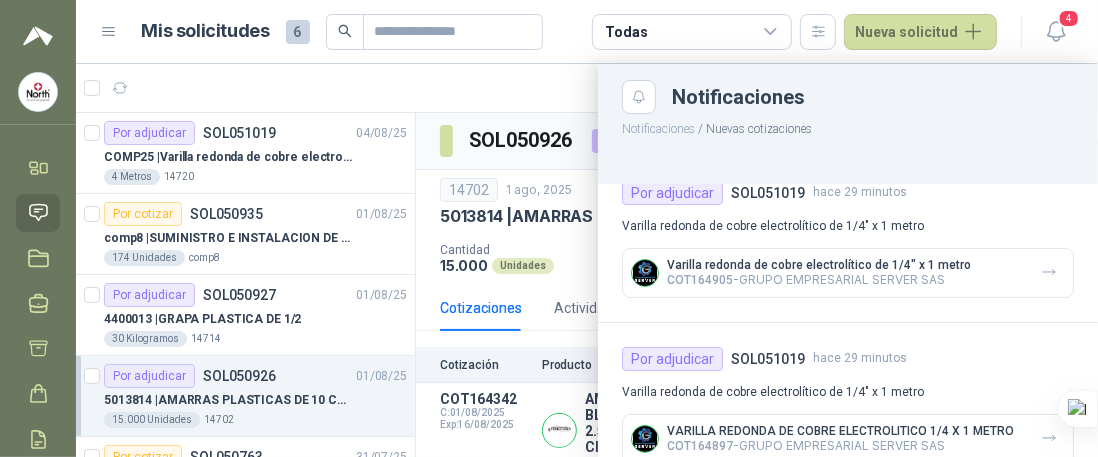 scroll, scrollTop: 0, scrollLeft: 0, axis: both 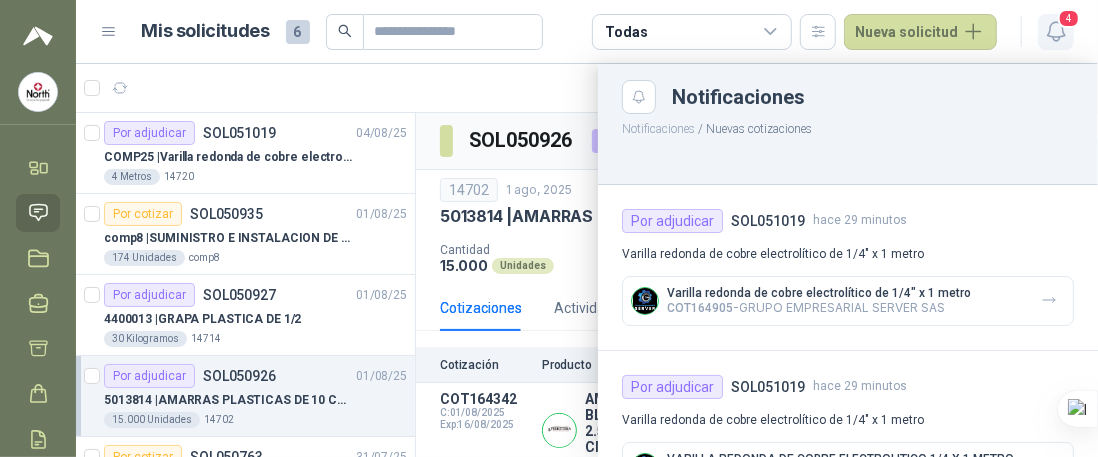 click 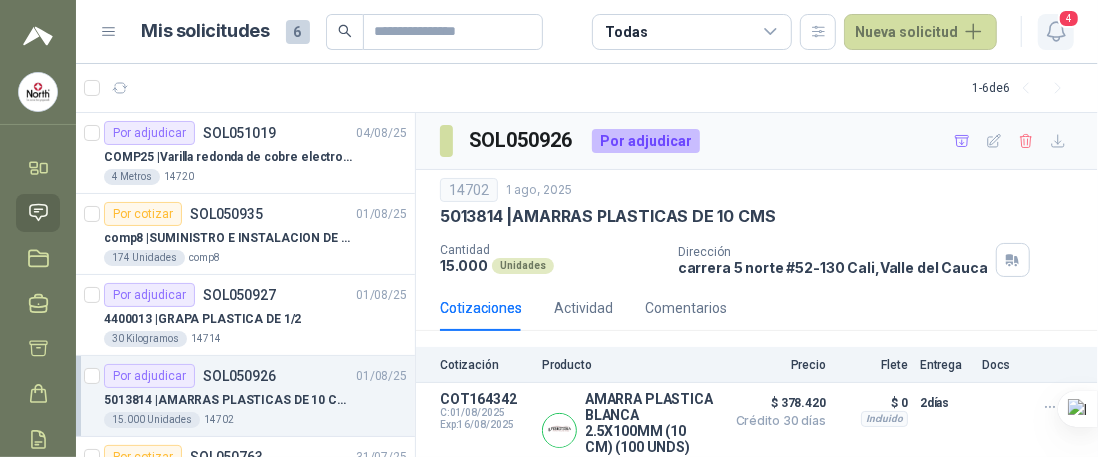 click 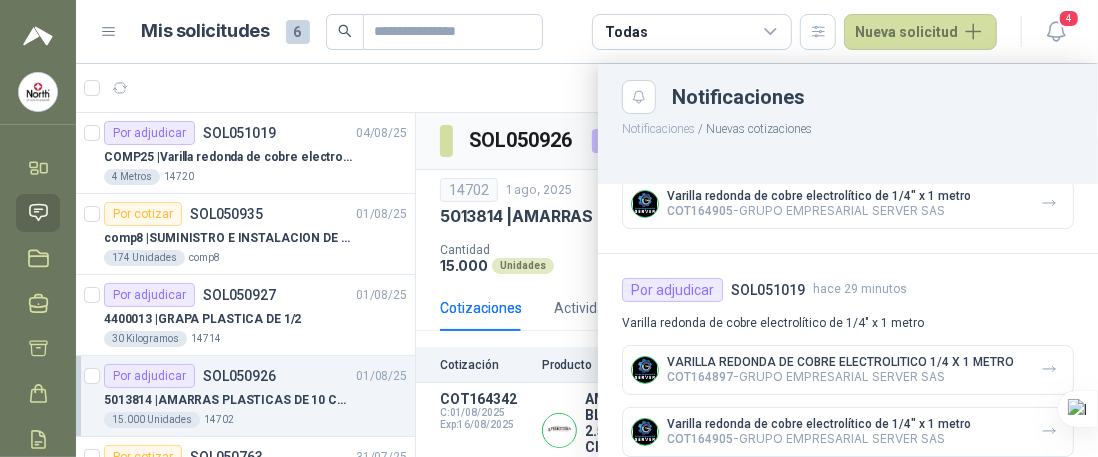 scroll, scrollTop: 0, scrollLeft: 0, axis: both 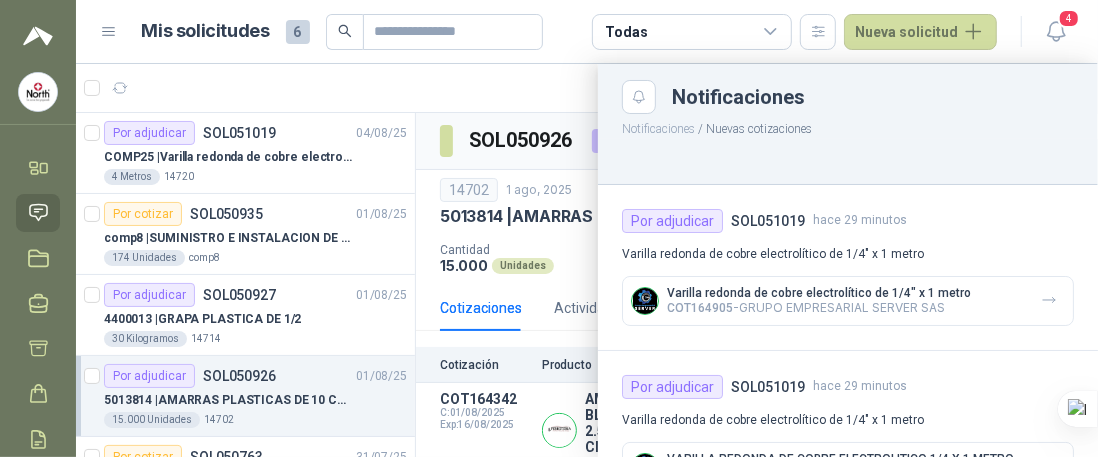click on "Notificaciones   / Nuevas cotizaciones" at bounding box center [848, 126] 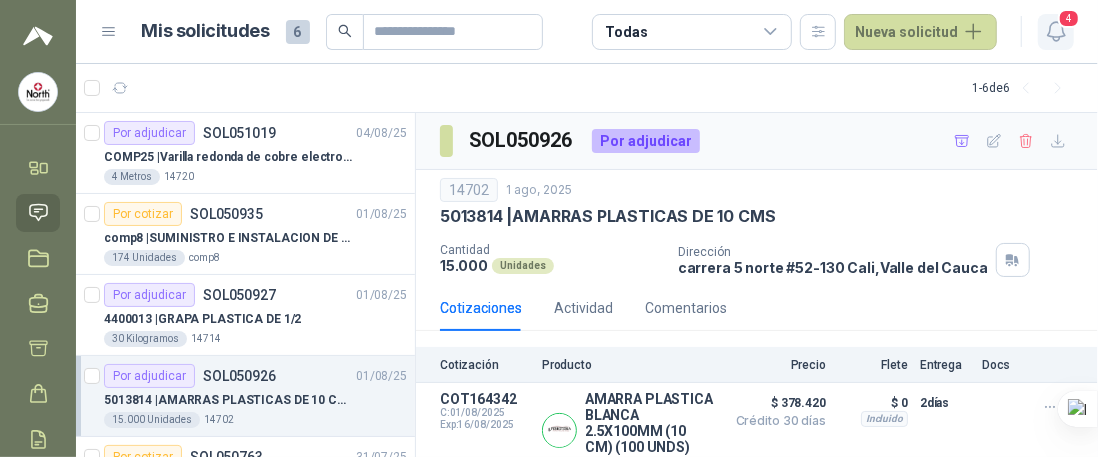 click 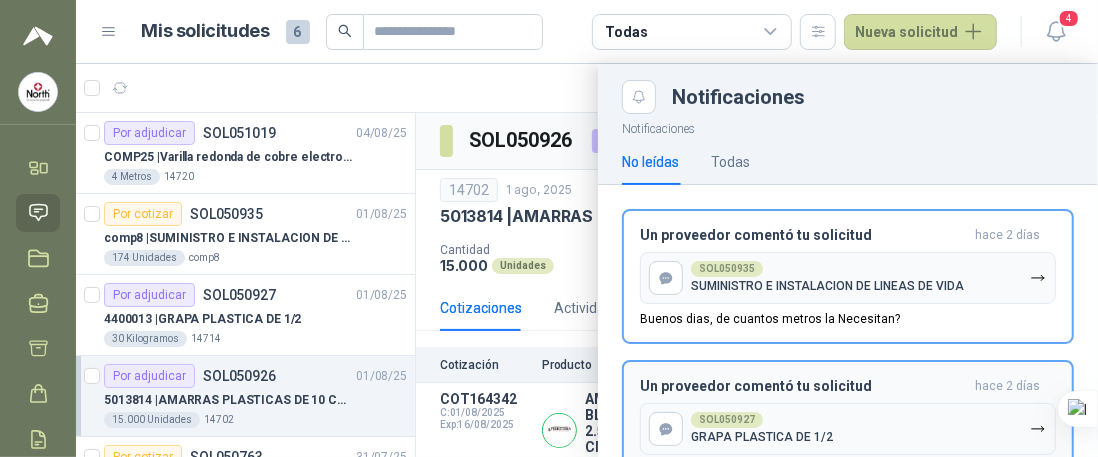 click on "Buenos dias, de cuantos metros la Necesitan?" at bounding box center (770, 319) 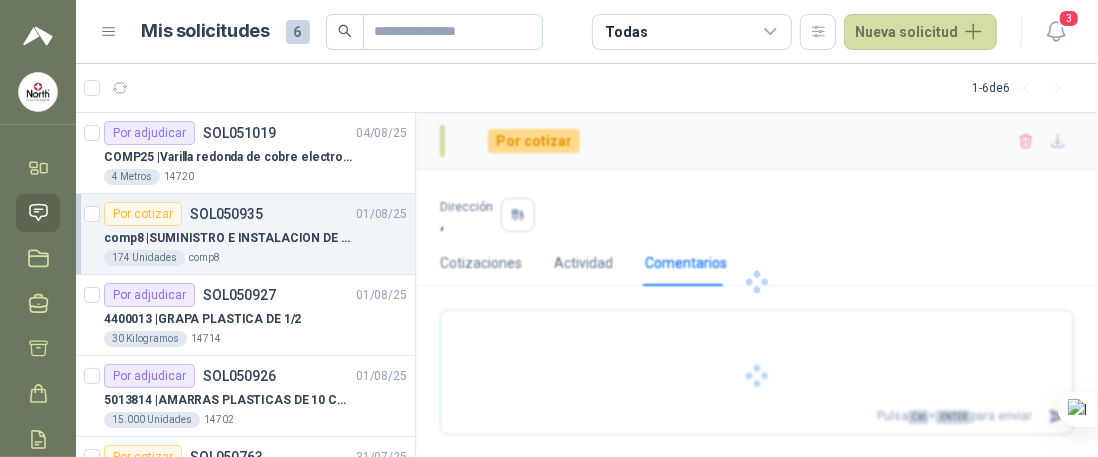 scroll, scrollTop: 57, scrollLeft: 0, axis: vertical 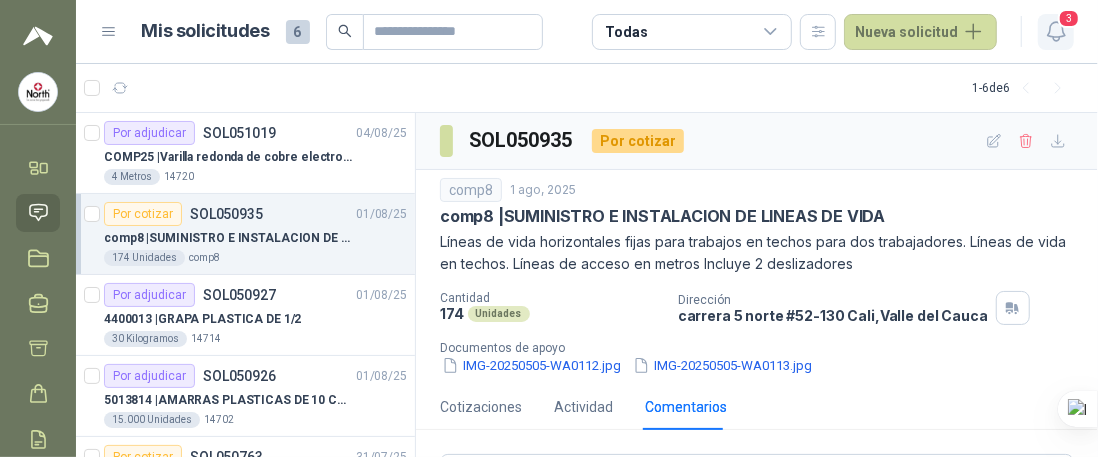 click 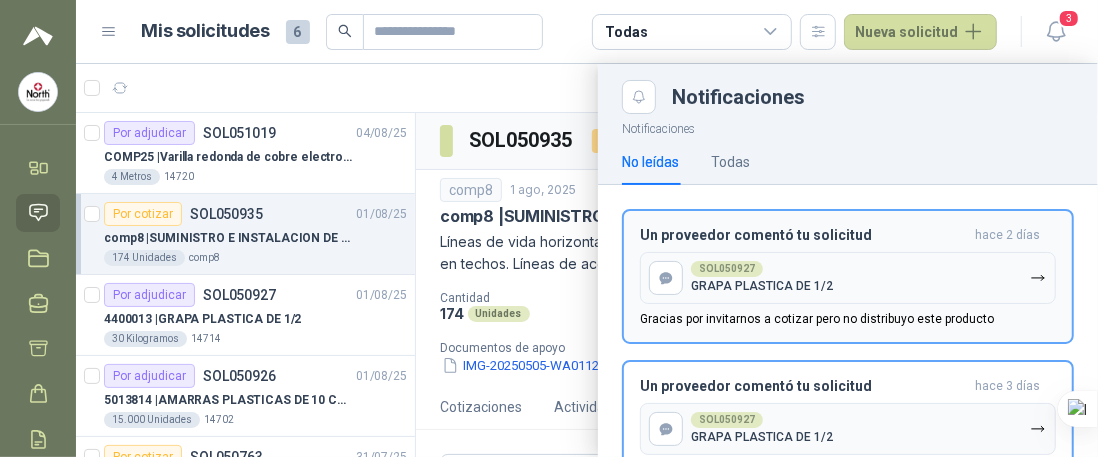 click on "SOL050927 GRAPA PLASTICA DE 1/2" at bounding box center [848, 278] 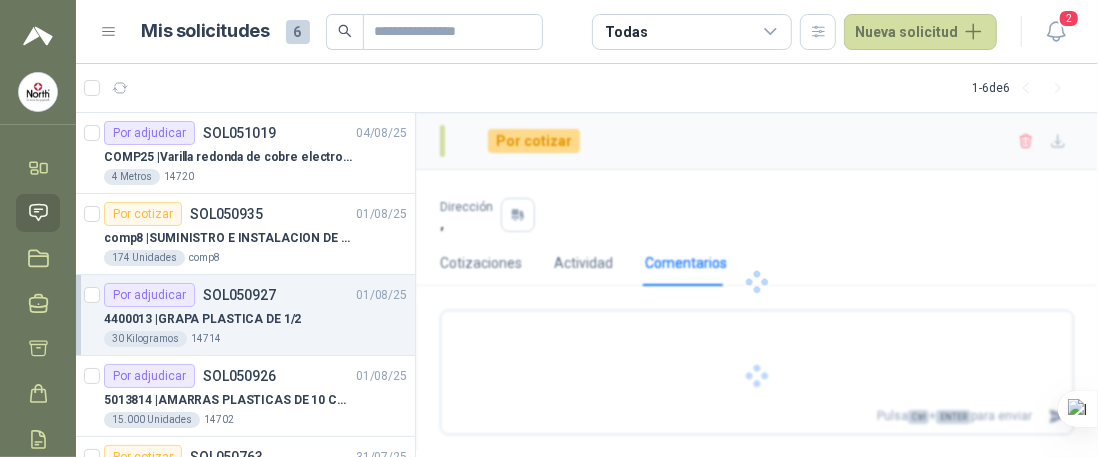 type 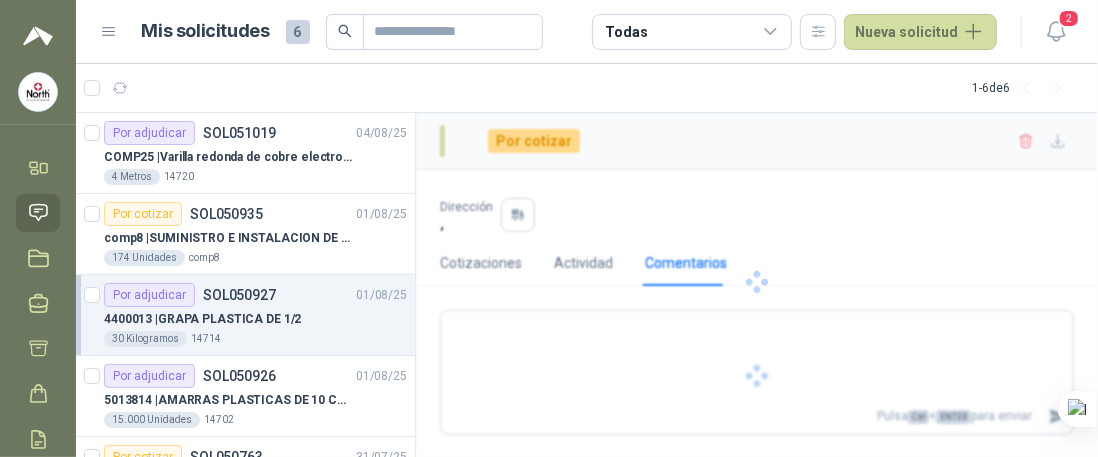 scroll, scrollTop: 73, scrollLeft: 0, axis: vertical 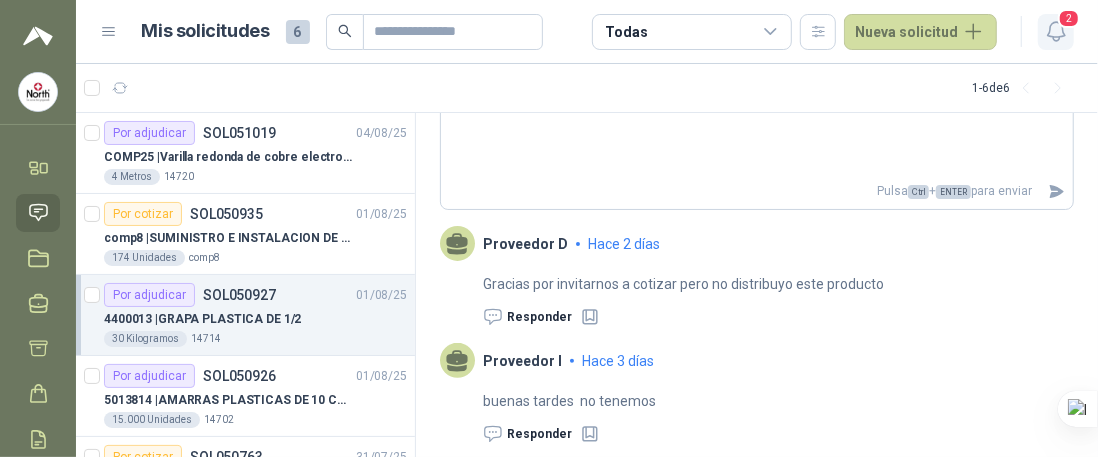 click 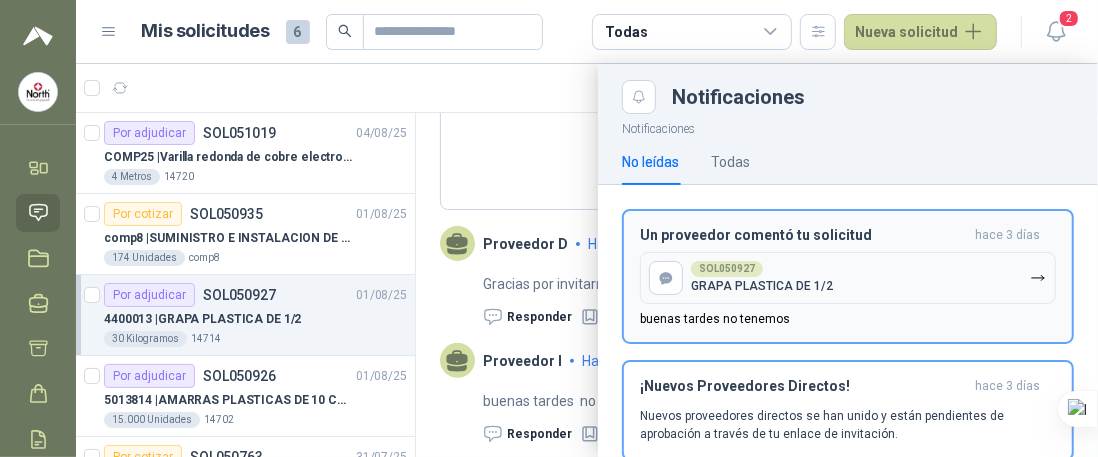 click on "SOL050927 GRAPA PLASTICA DE 1/2" at bounding box center (848, 278) 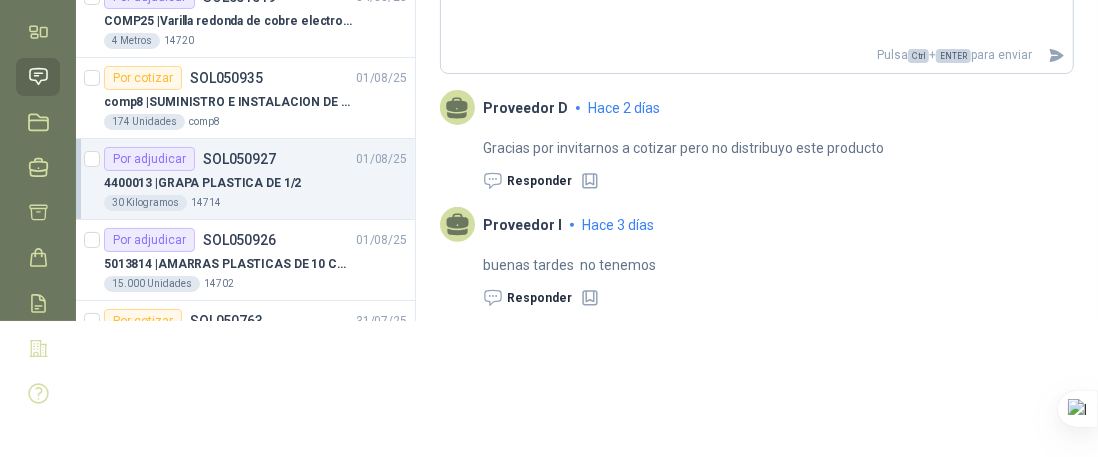 scroll 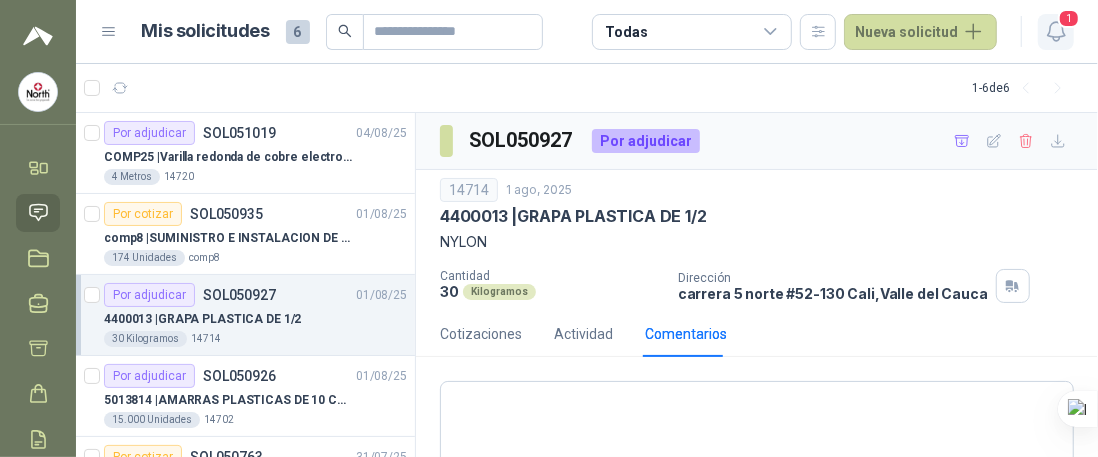 click on "1" at bounding box center (1069, 18) 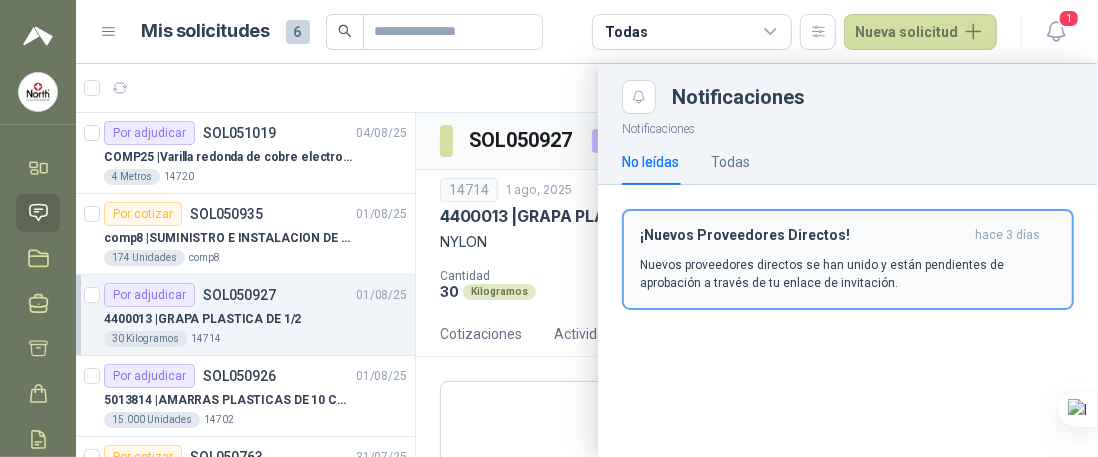 click on "Nuevos proveedores directos se han unido y están pendientes de aprobación a través de tu enlace de invitación." at bounding box center [848, 274] 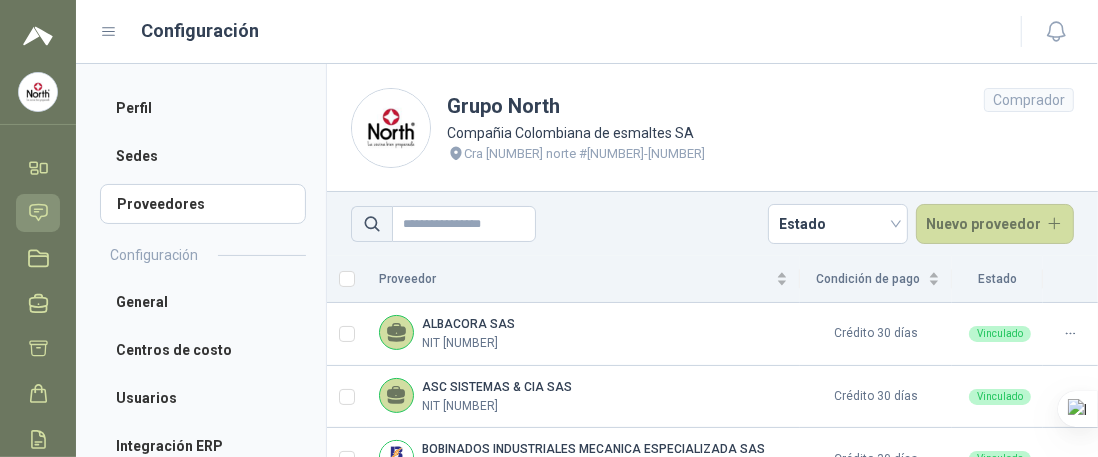 click on "Solicitudes" at bounding box center (38, 212) 